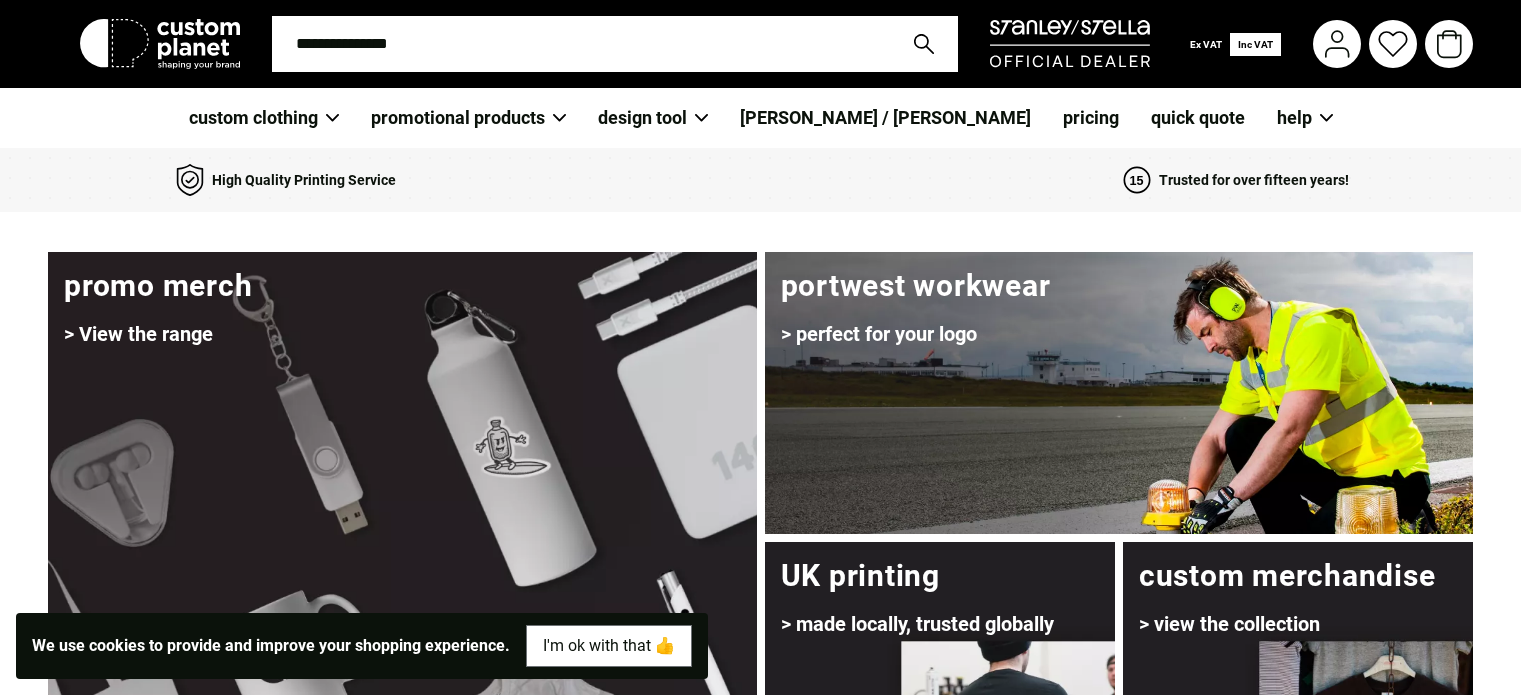 scroll, scrollTop: 0, scrollLeft: 0, axis: both 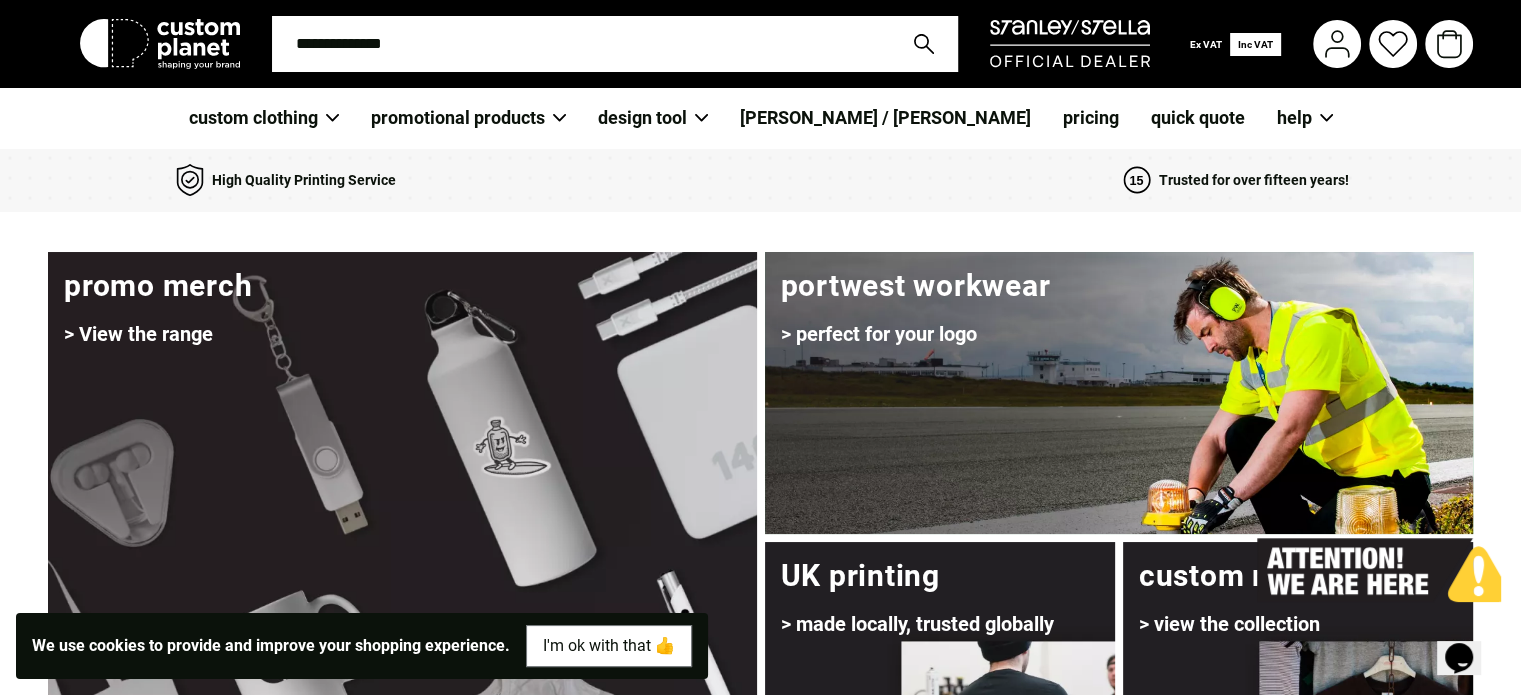 click at bounding box center (581, 44) 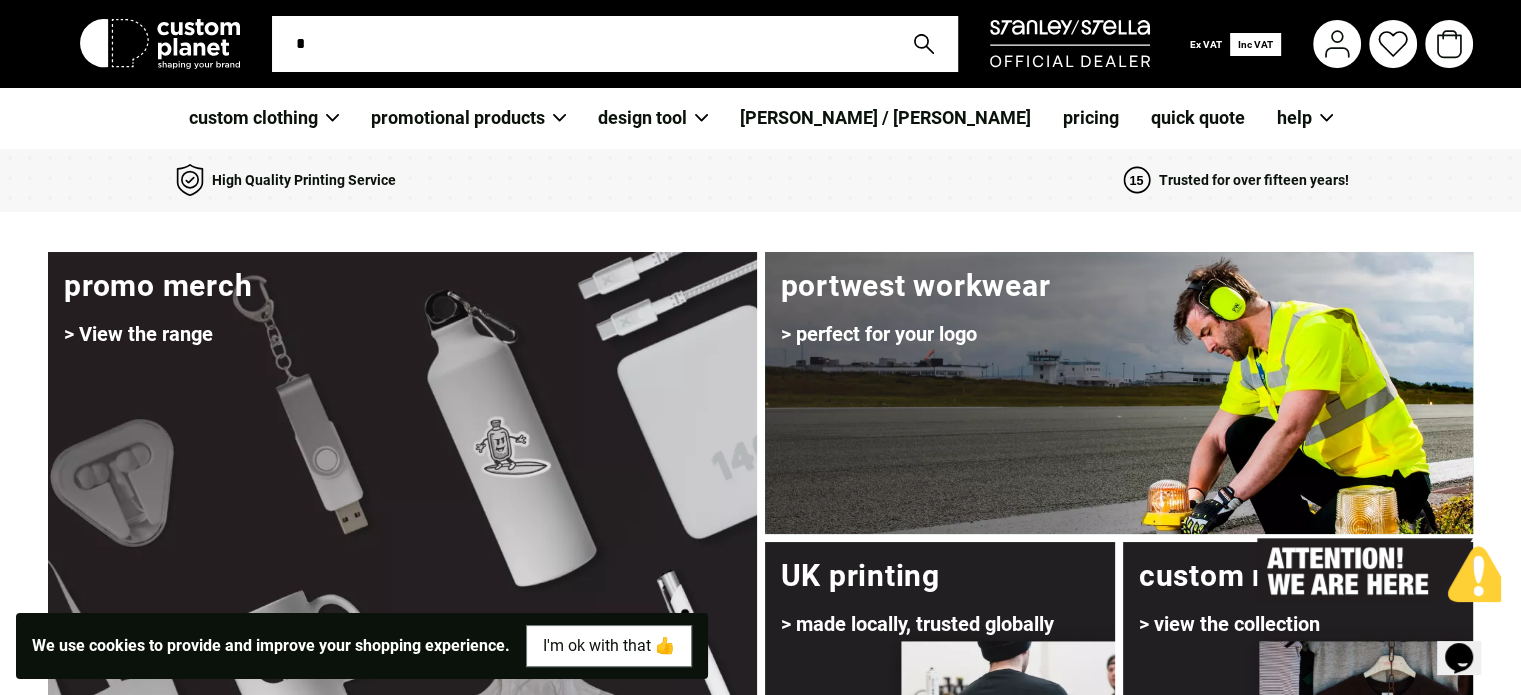 type on "*" 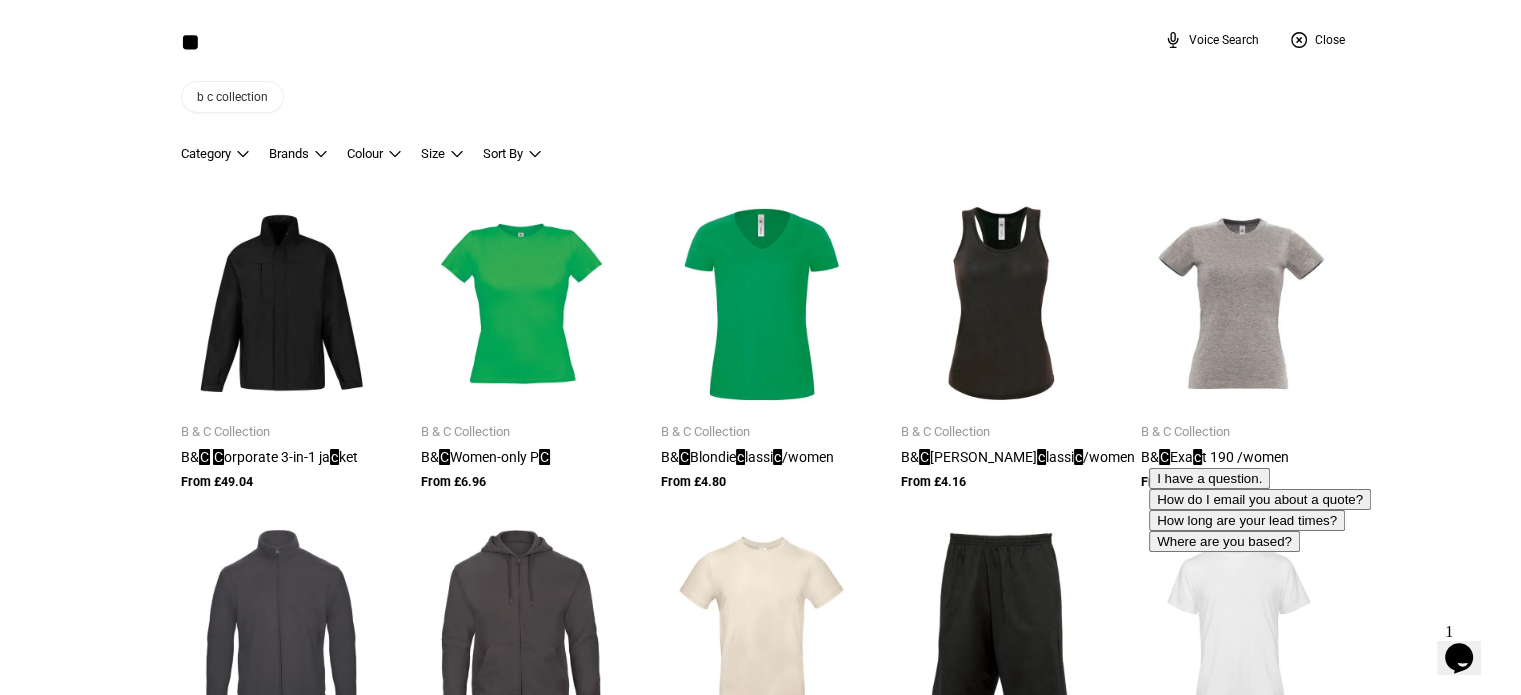 scroll, scrollTop: 0, scrollLeft: 0, axis: both 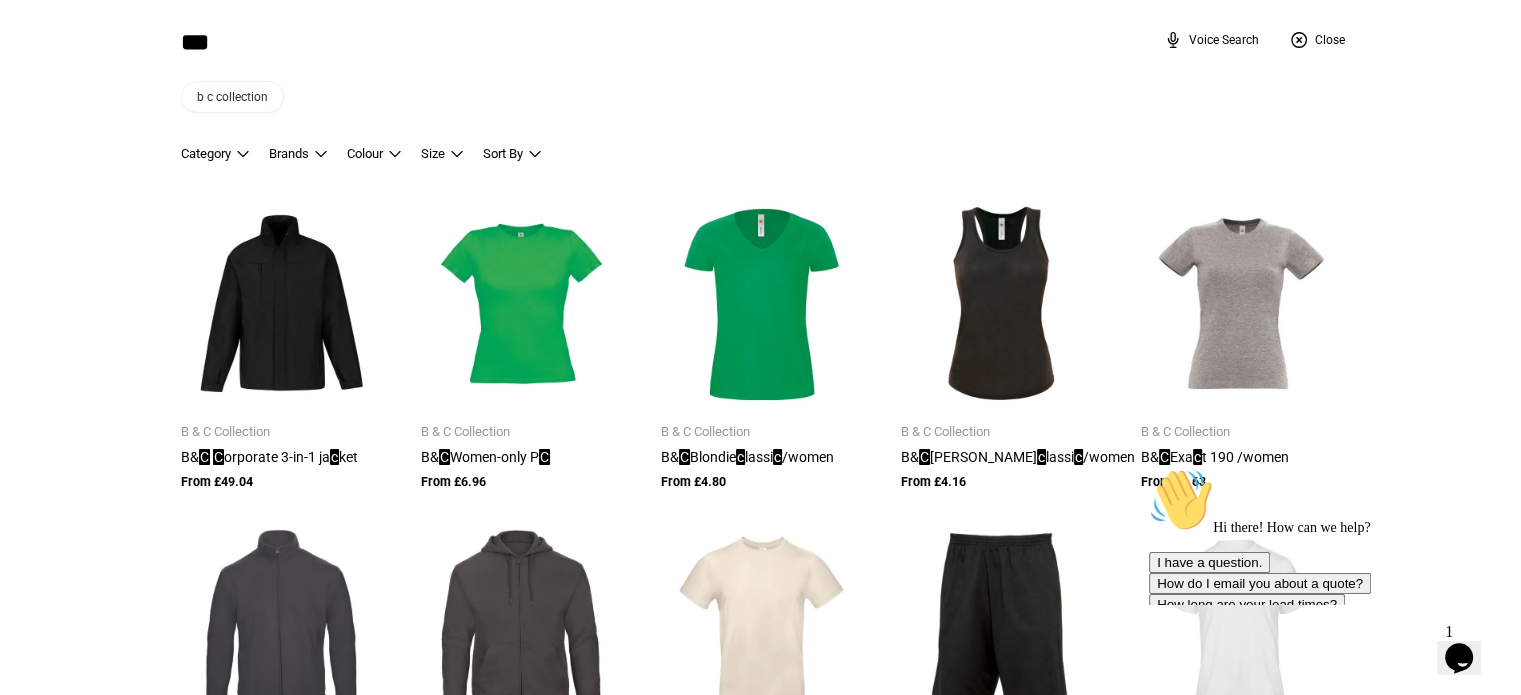type on "***" 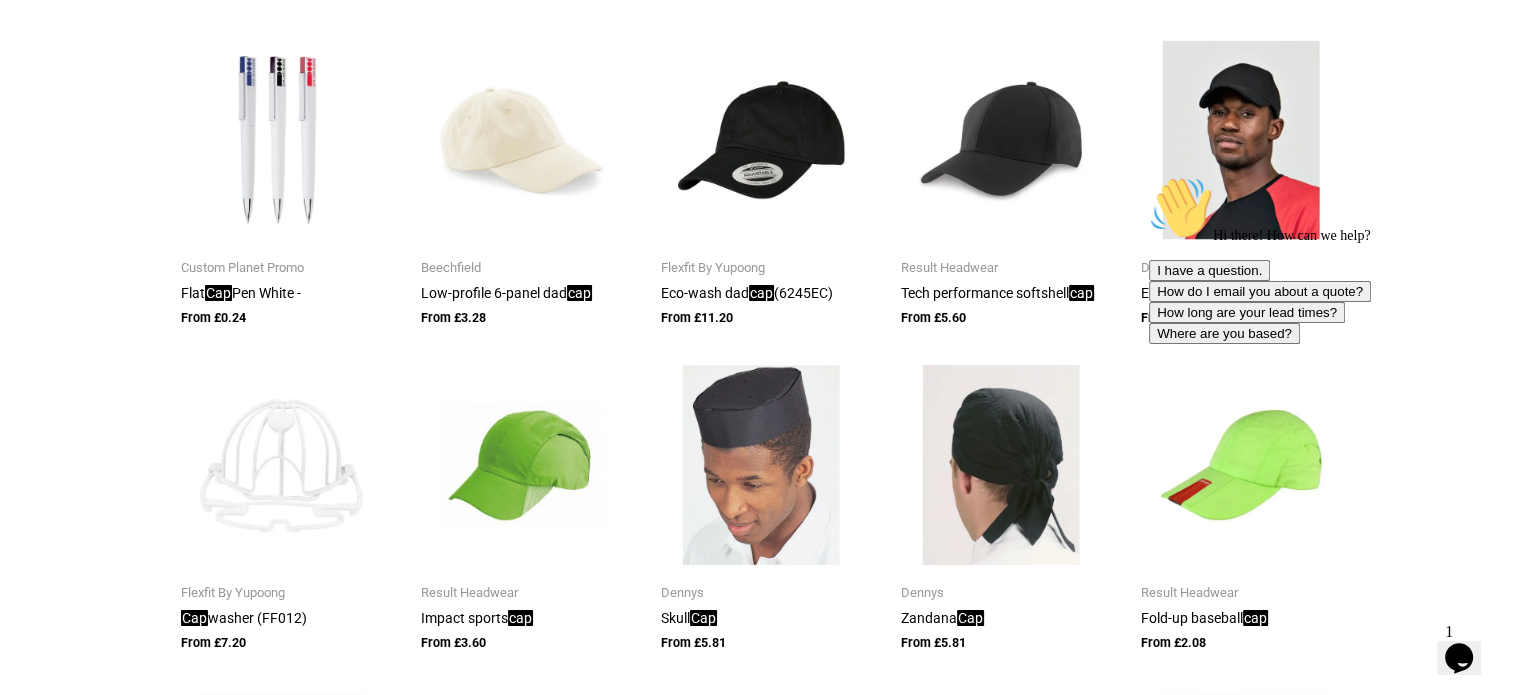 scroll, scrollTop: 167, scrollLeft: 0, axis: vertical 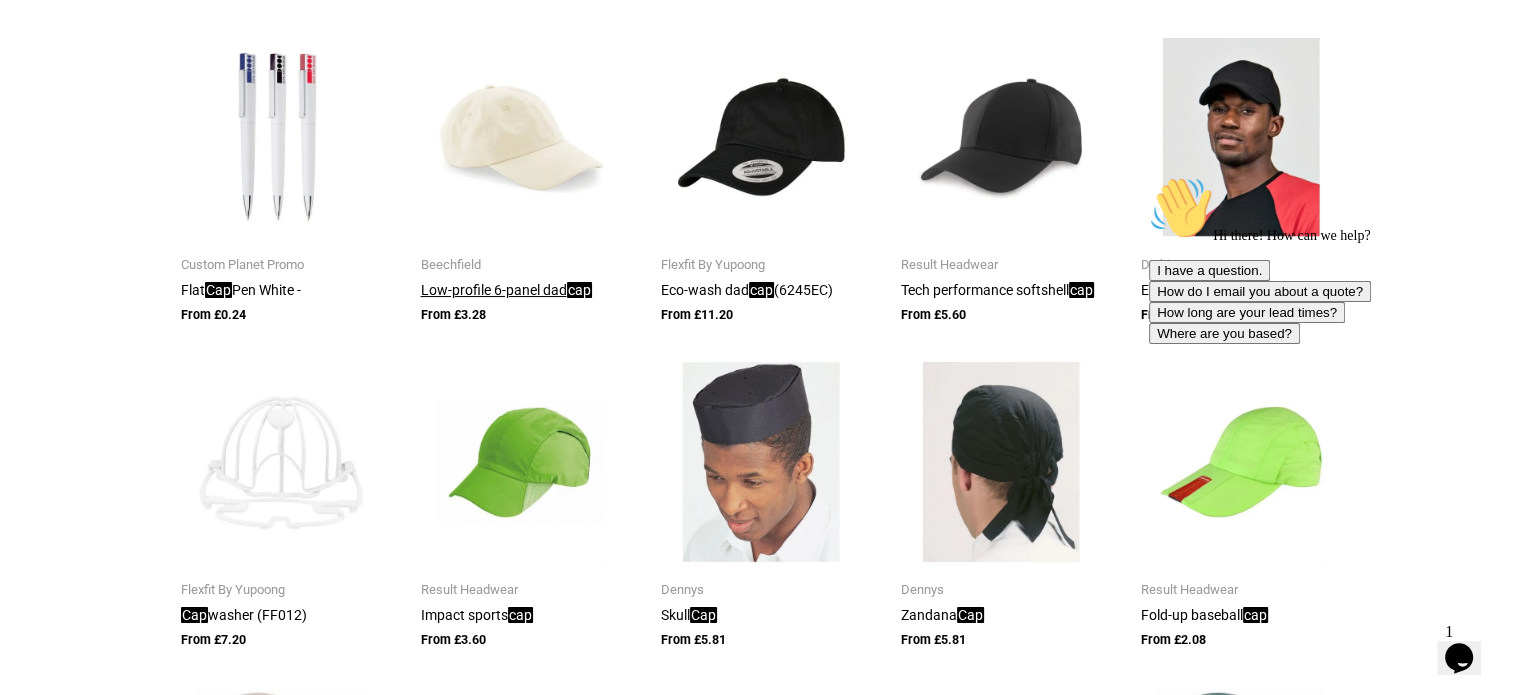 type on "***" 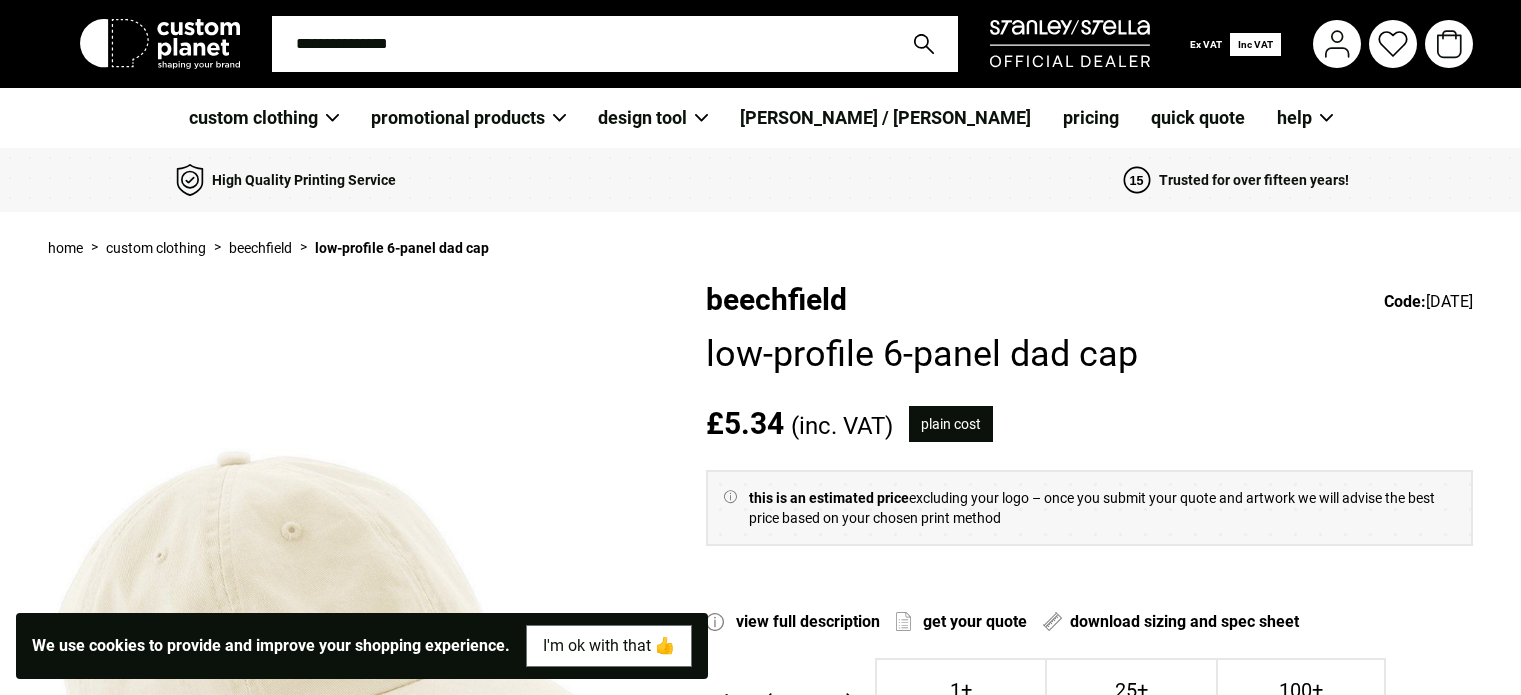scroll, scrollTop: 0, scrollLeft: 0, axis: both 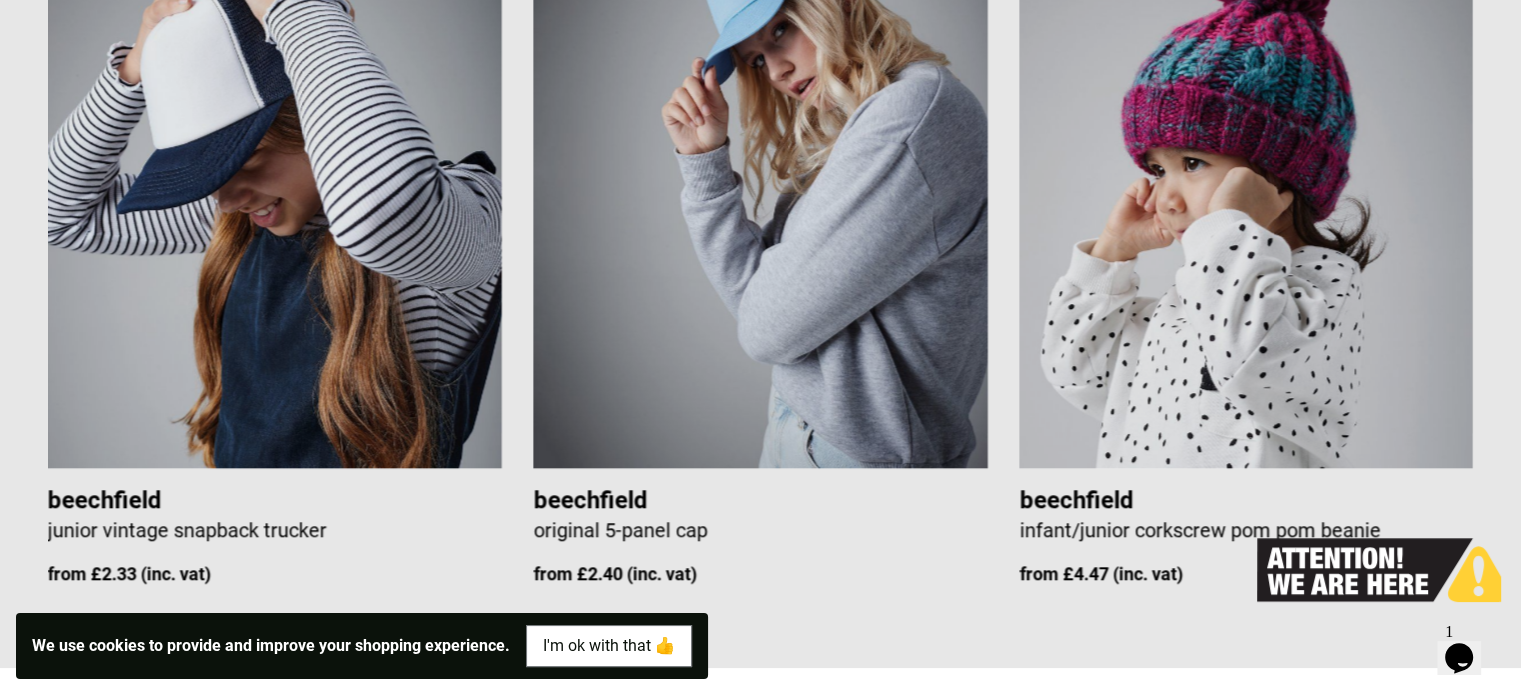 click at bounding box center (275, 196) 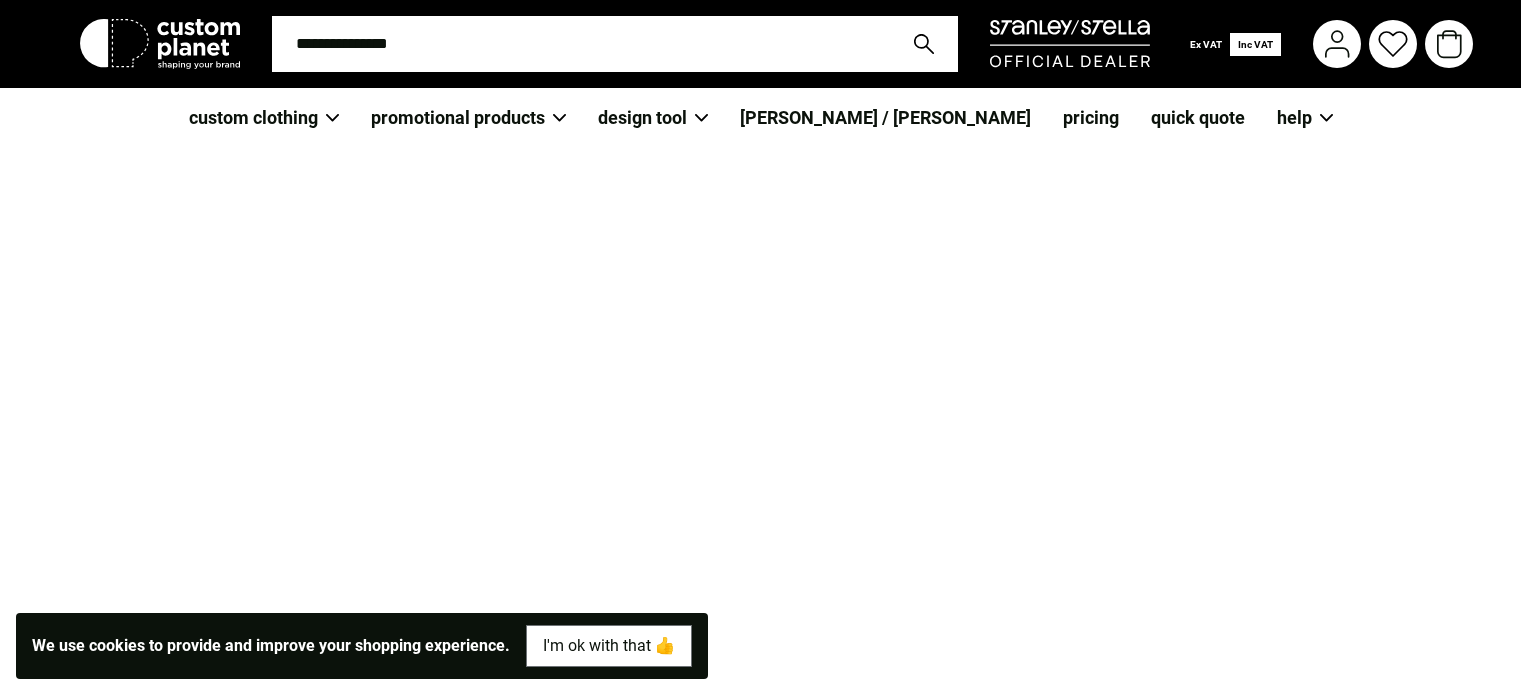 scroll, scrollTop: 0, scrollLeft: 0, axis: both 